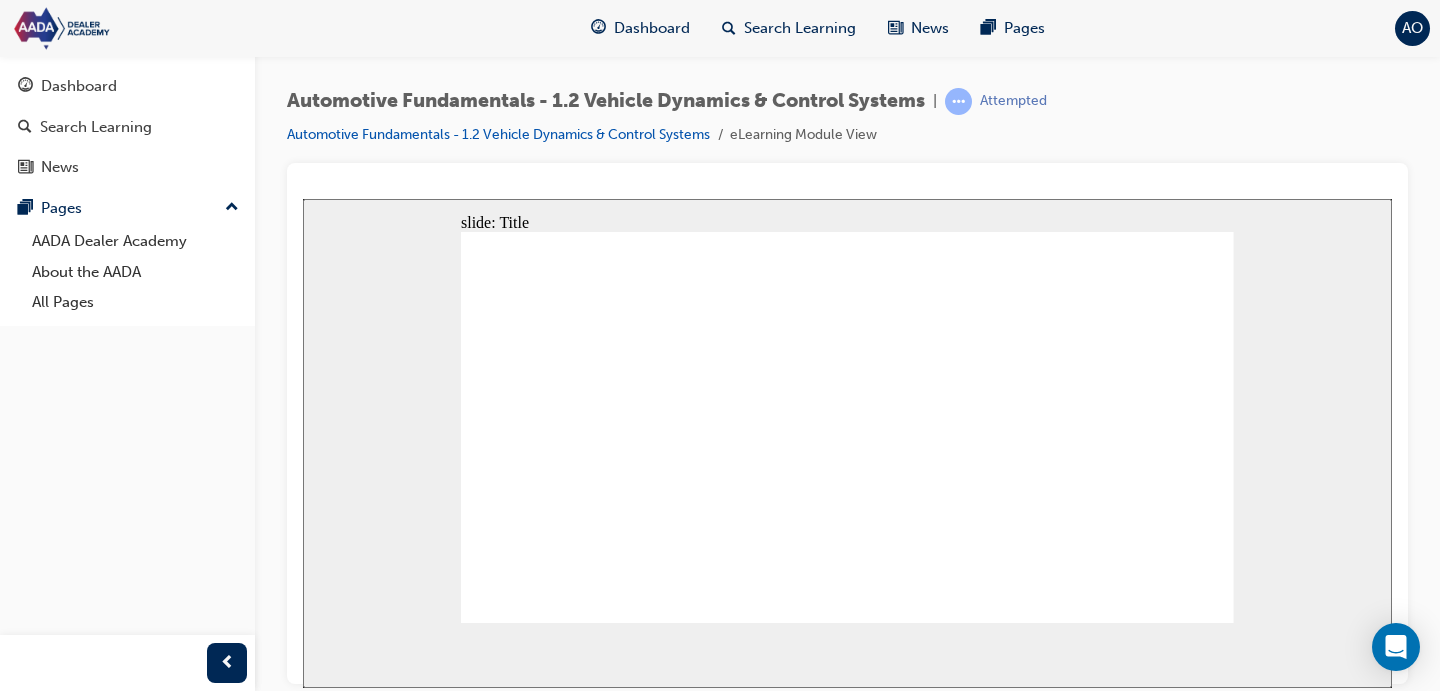 scroll, scrollTop: 0, scrollLeft: 0, axis: both 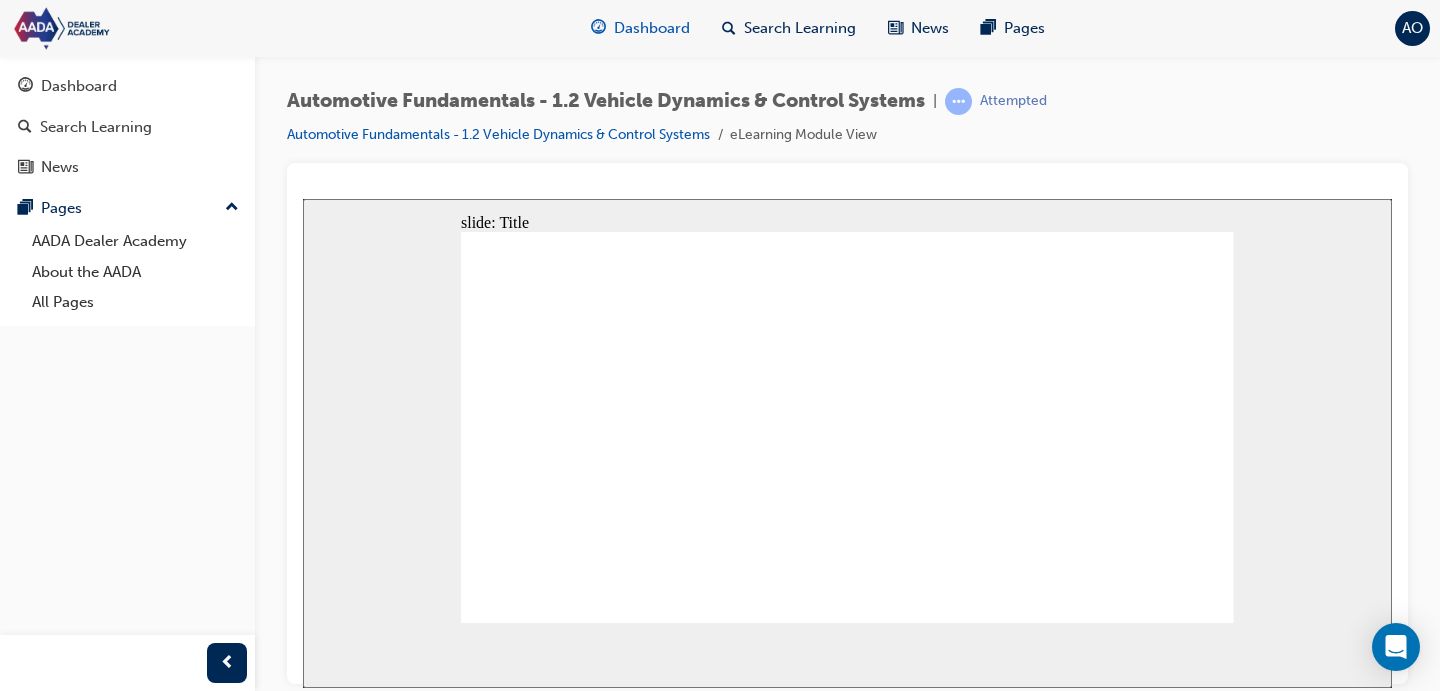 click on "Dashboard" at bounding box center (652, 28) 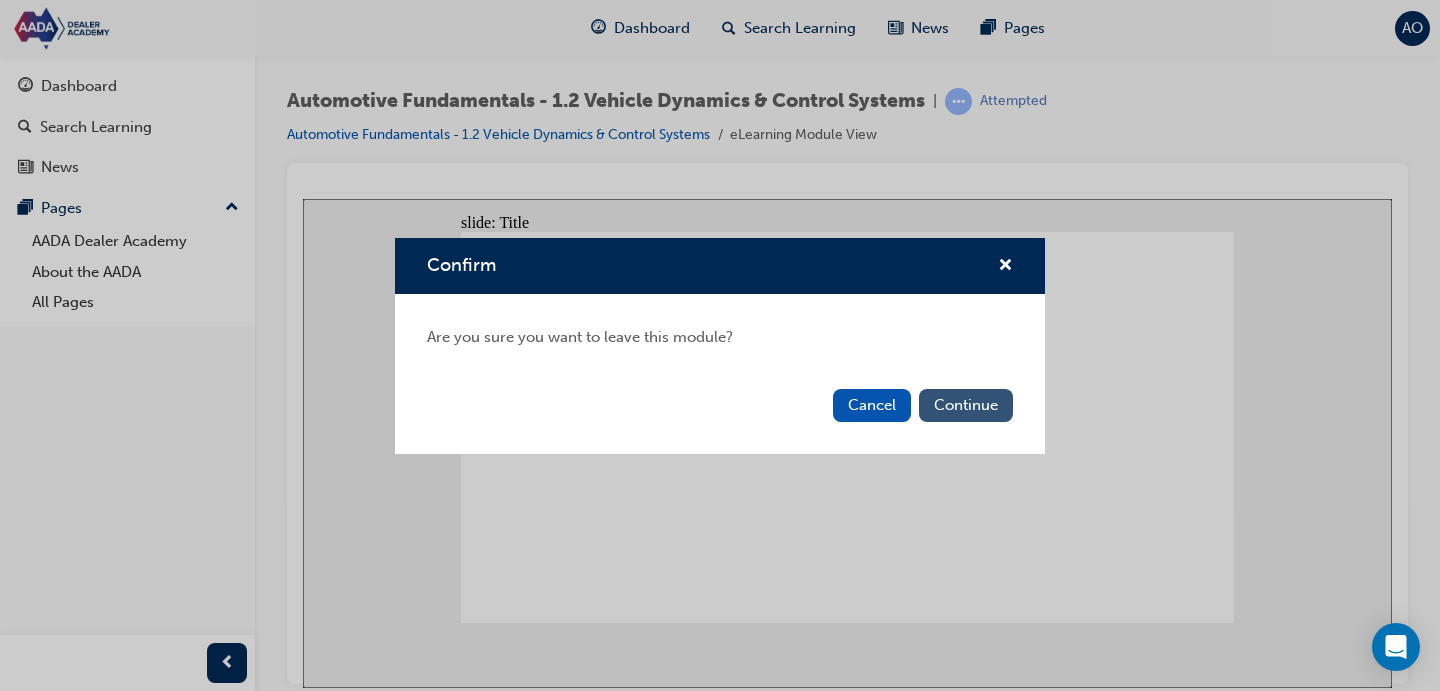 click on "Continue" at bounding box center (966, 405) 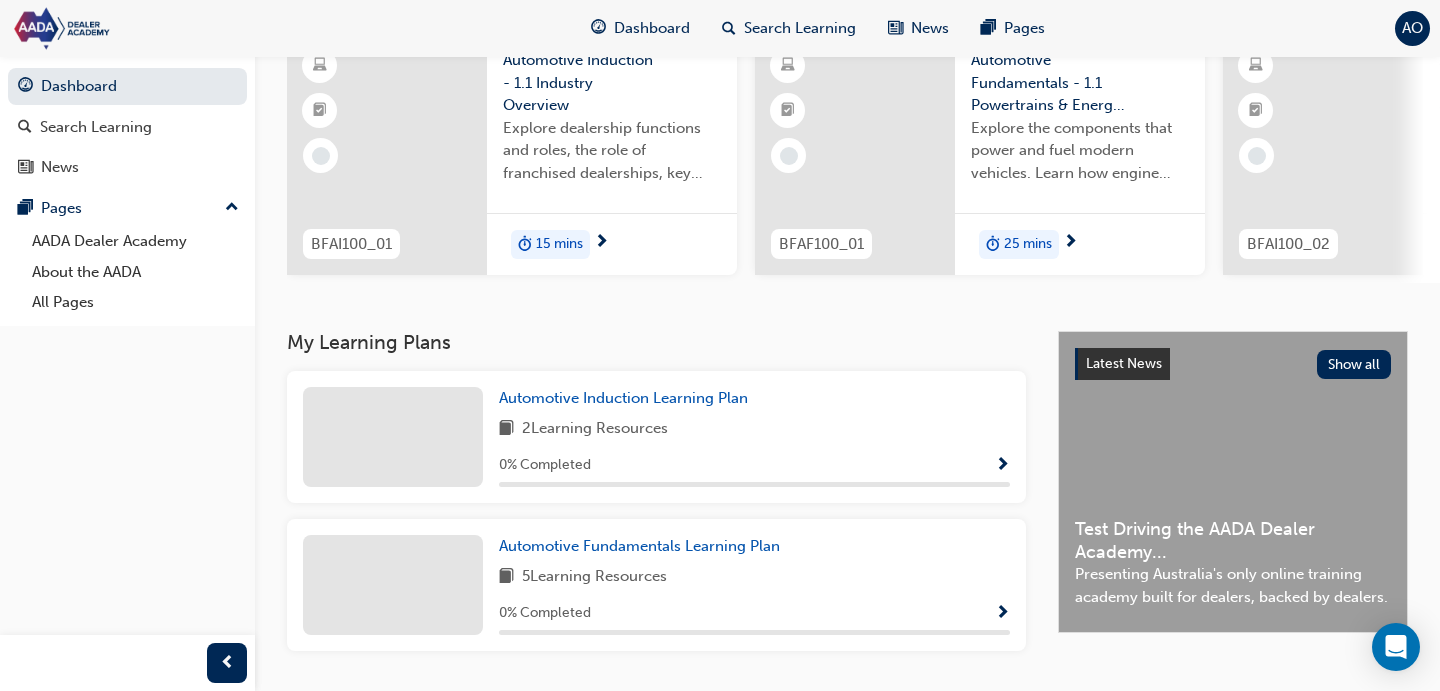 scroll, scrollTop: 243, scrollLeft: 0, axis: vertical 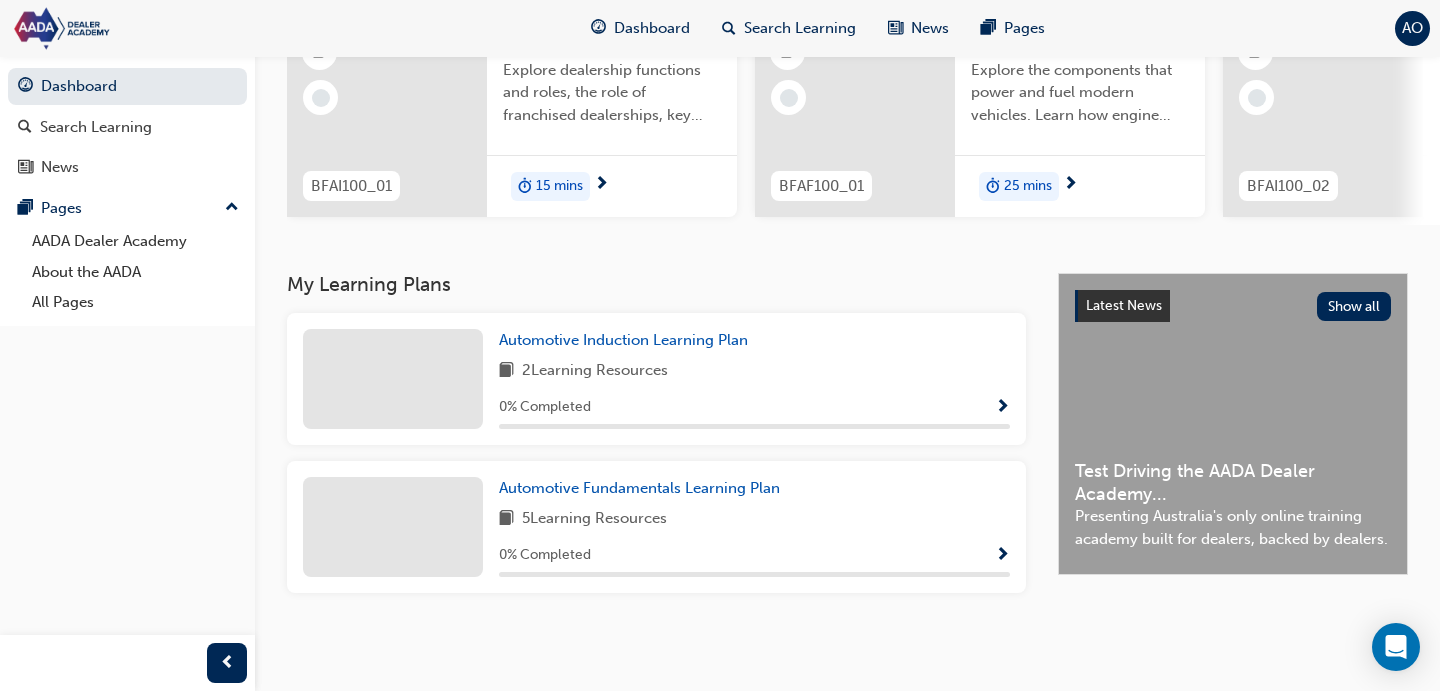 drag, startPoint x: 822, startPoint y: 543, endPoint x: 722, endPoint y: 521, distance: 102.3914 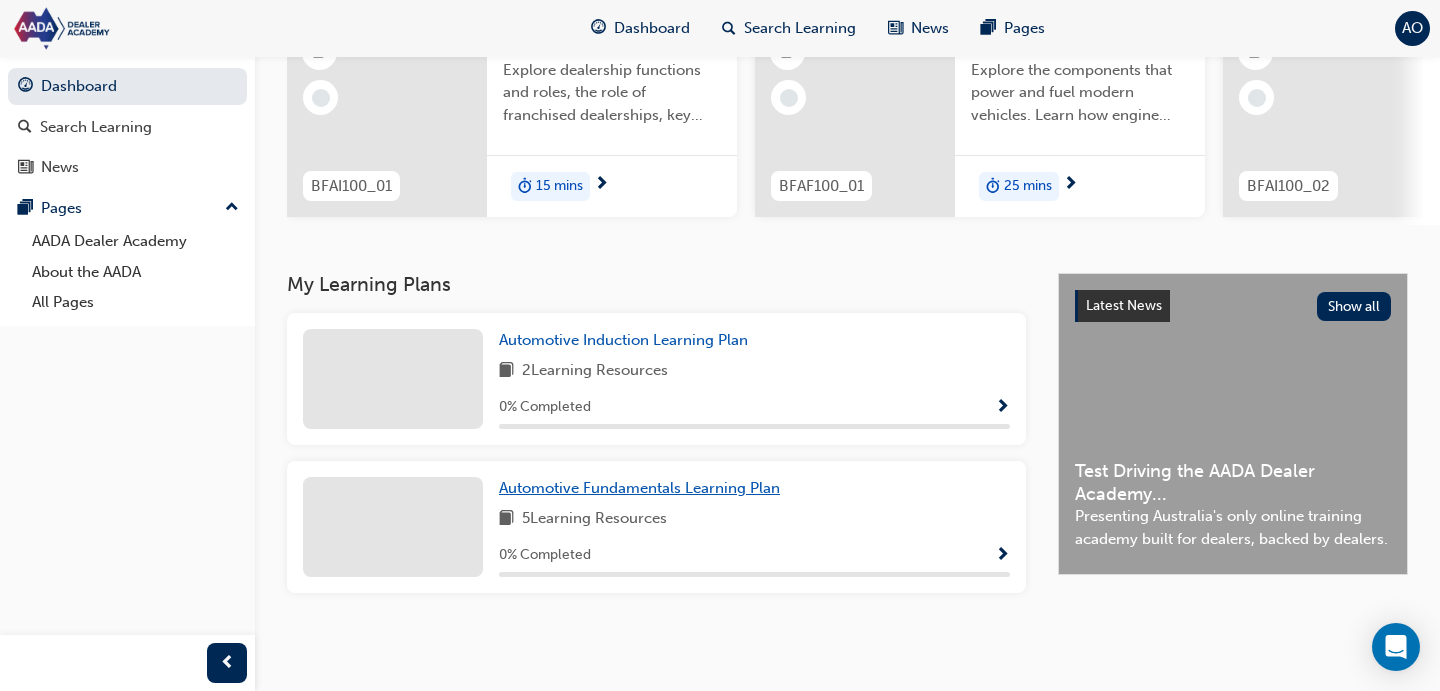 click on "Automotive Fundamentals Learning Plan" at bounding box center (639, 488) 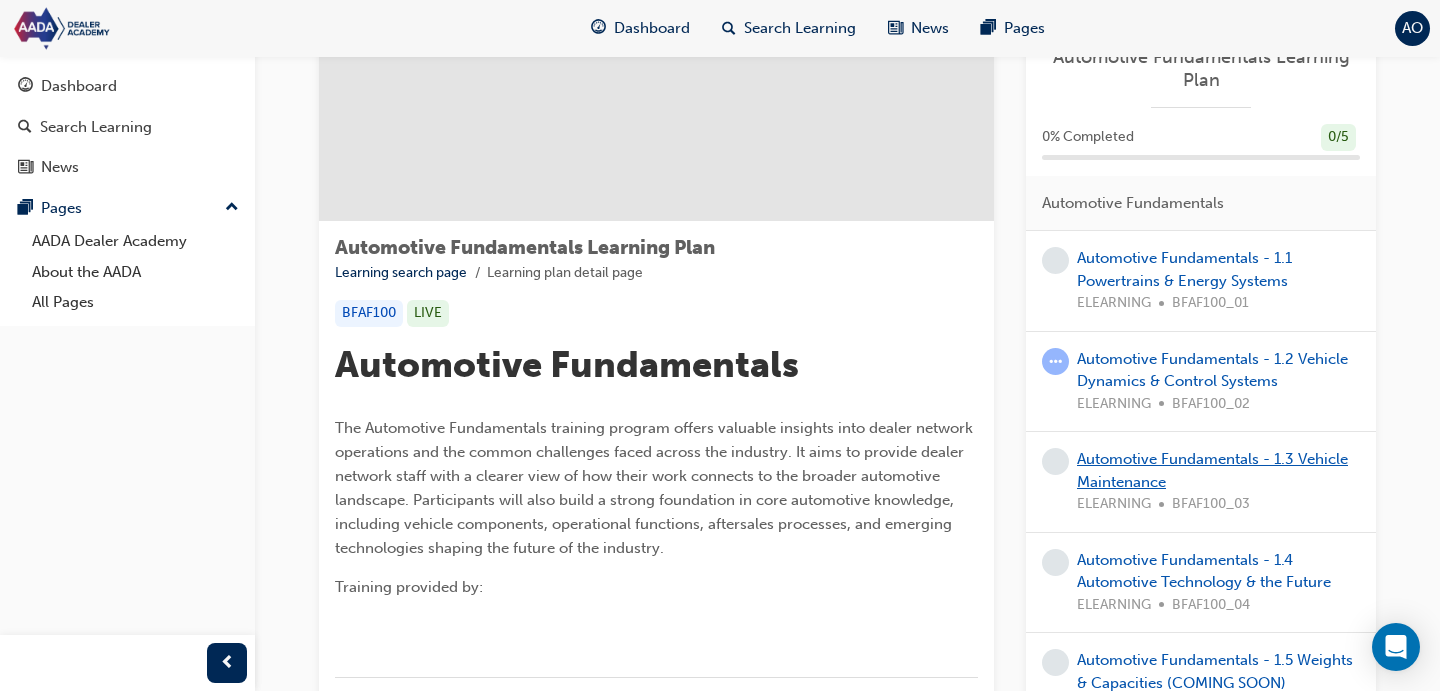 scroll, scrollTop: 332, scrollLeft: 0, axis: vertical 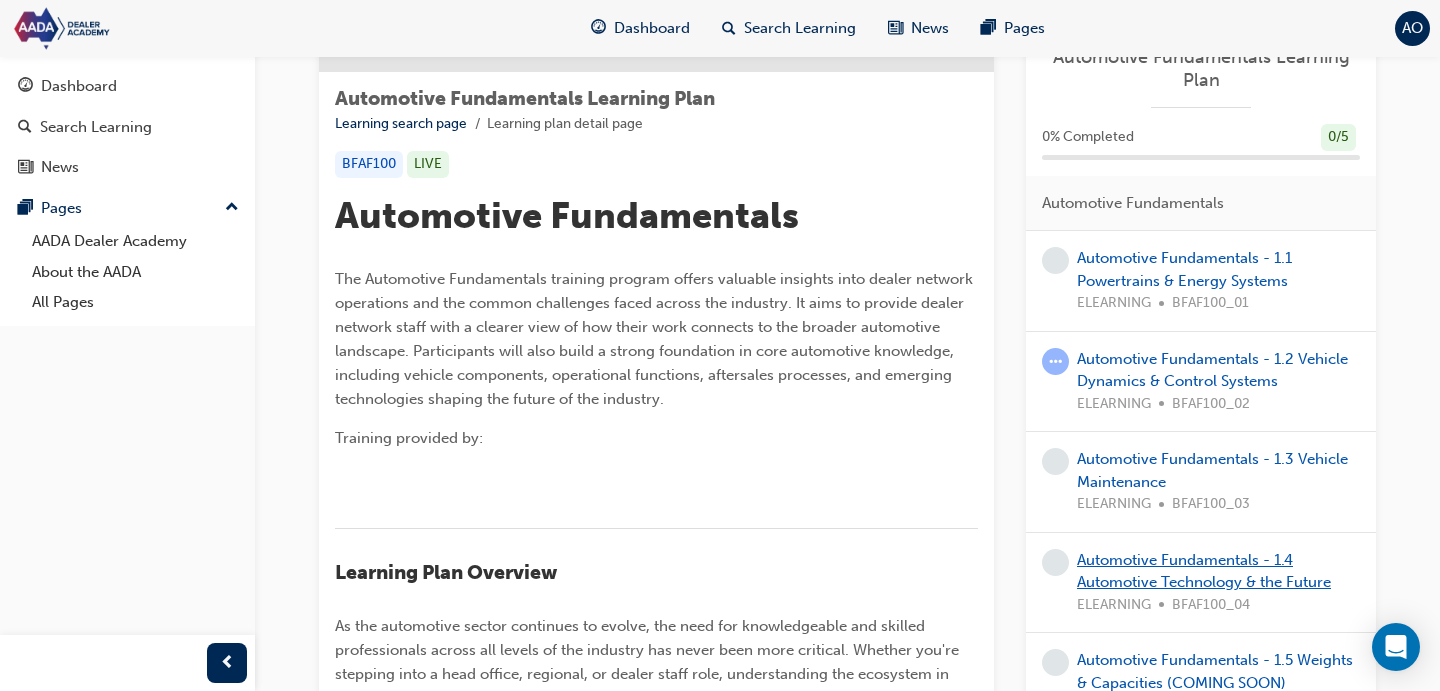 click on "Automotive Fundamentals - 1.4 Automotive Technology & the Future" at bounding box center [1204, 571] 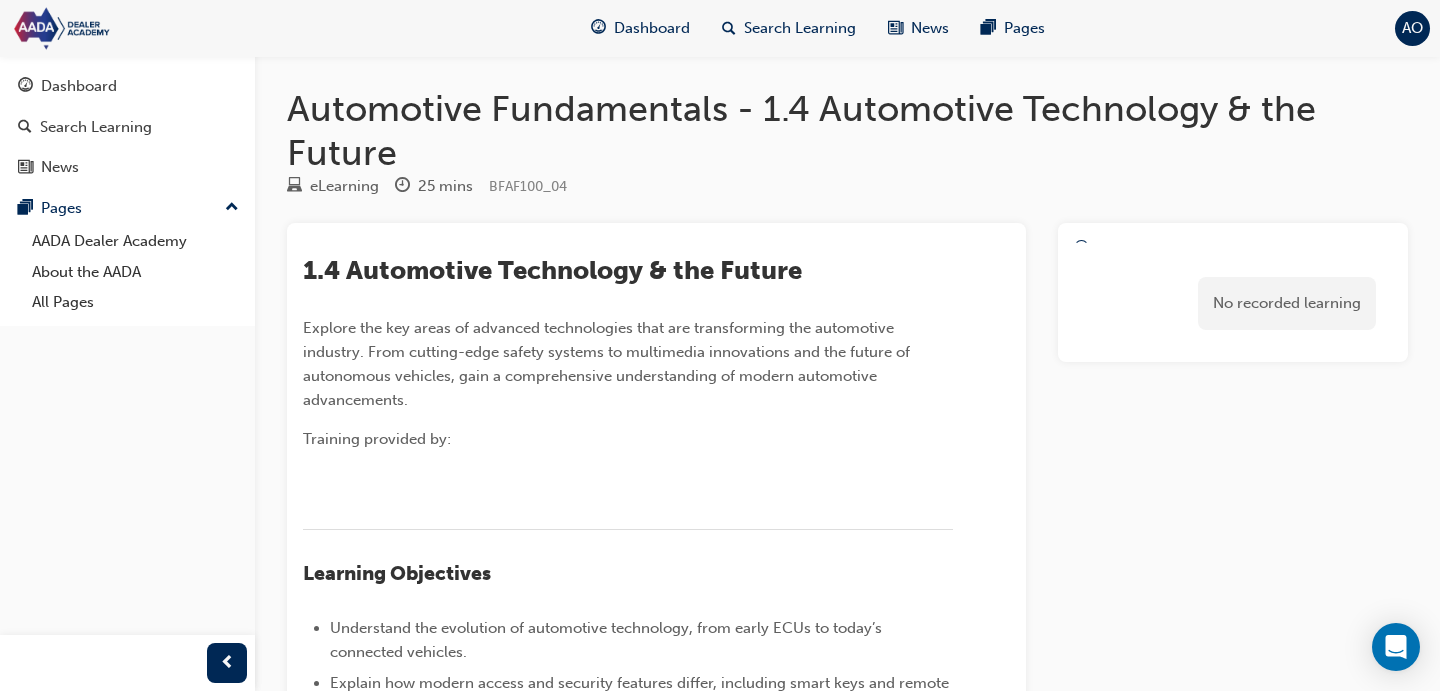 scroll, scrollTop: 3, scrollLeft: 0, axis: vertical 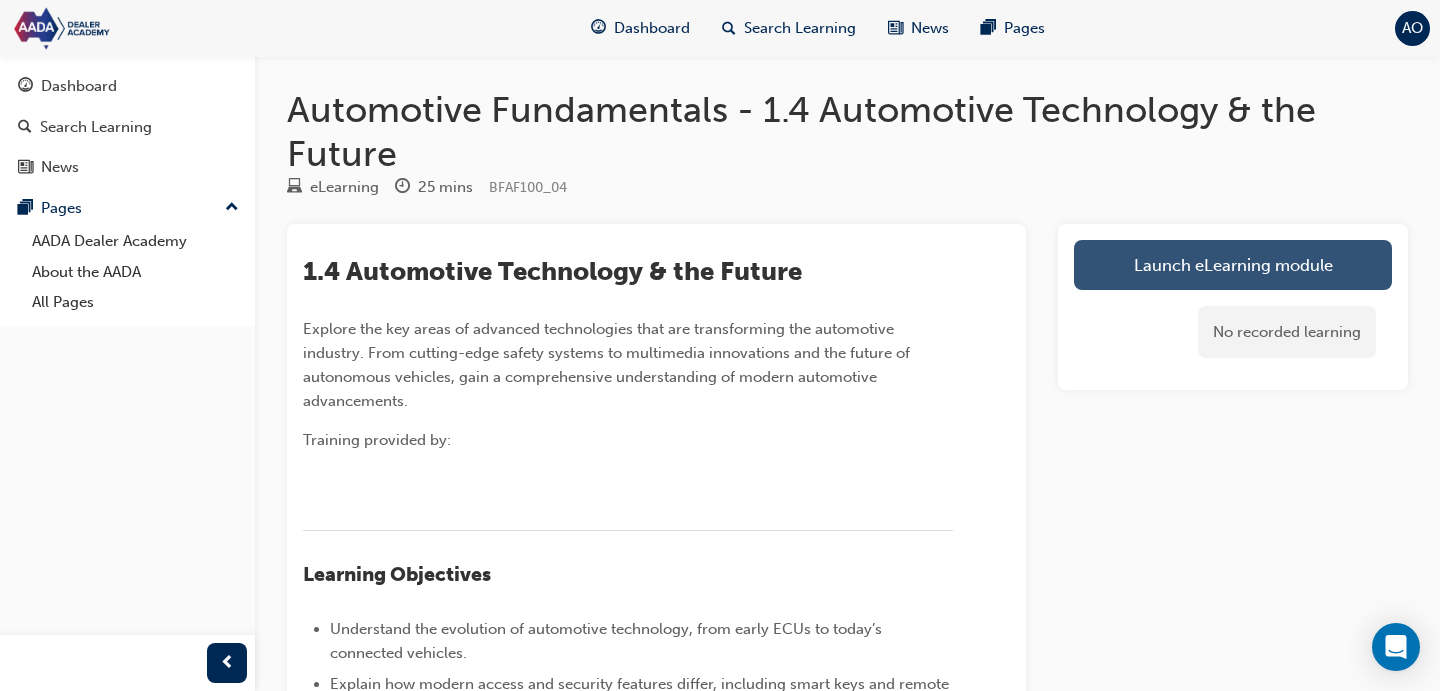 click on "Launch eLearning module" at bounding box center (1233, 265) 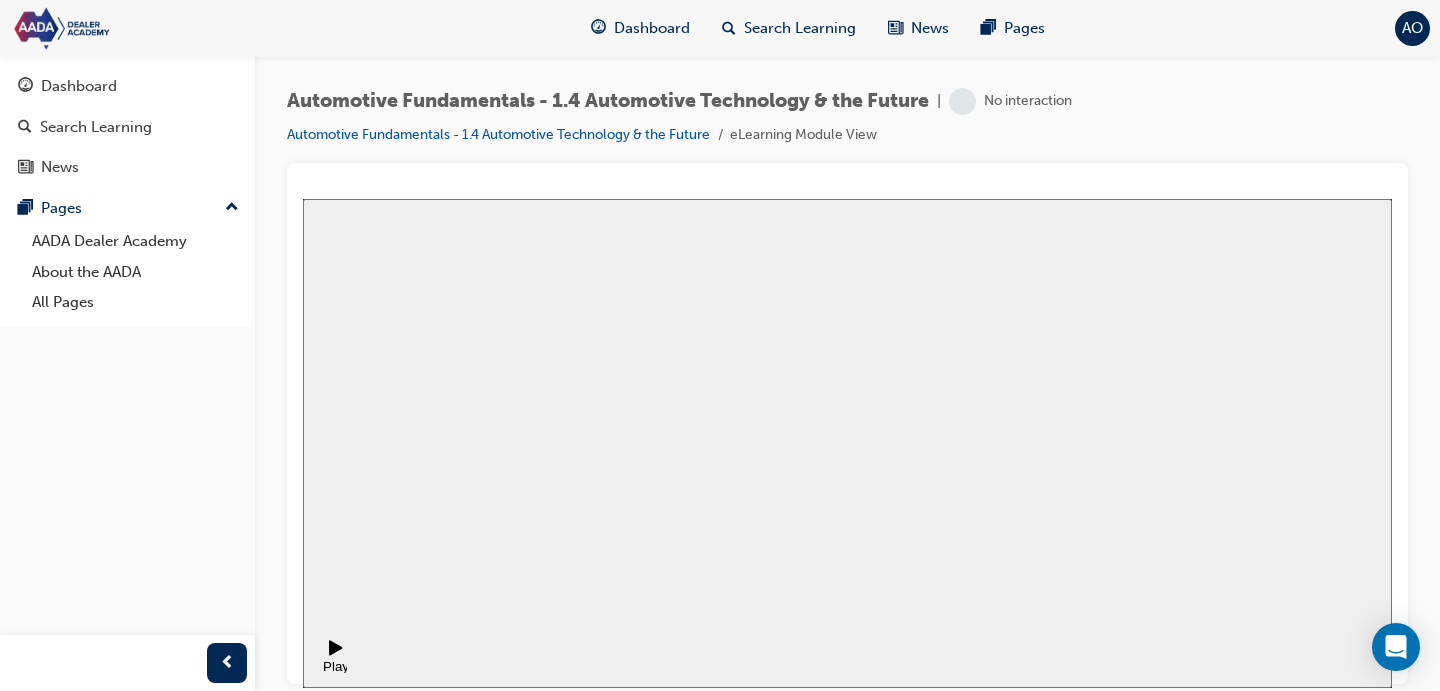 scroll, scrollTop: 0, scrollLeft: 0, axis: both 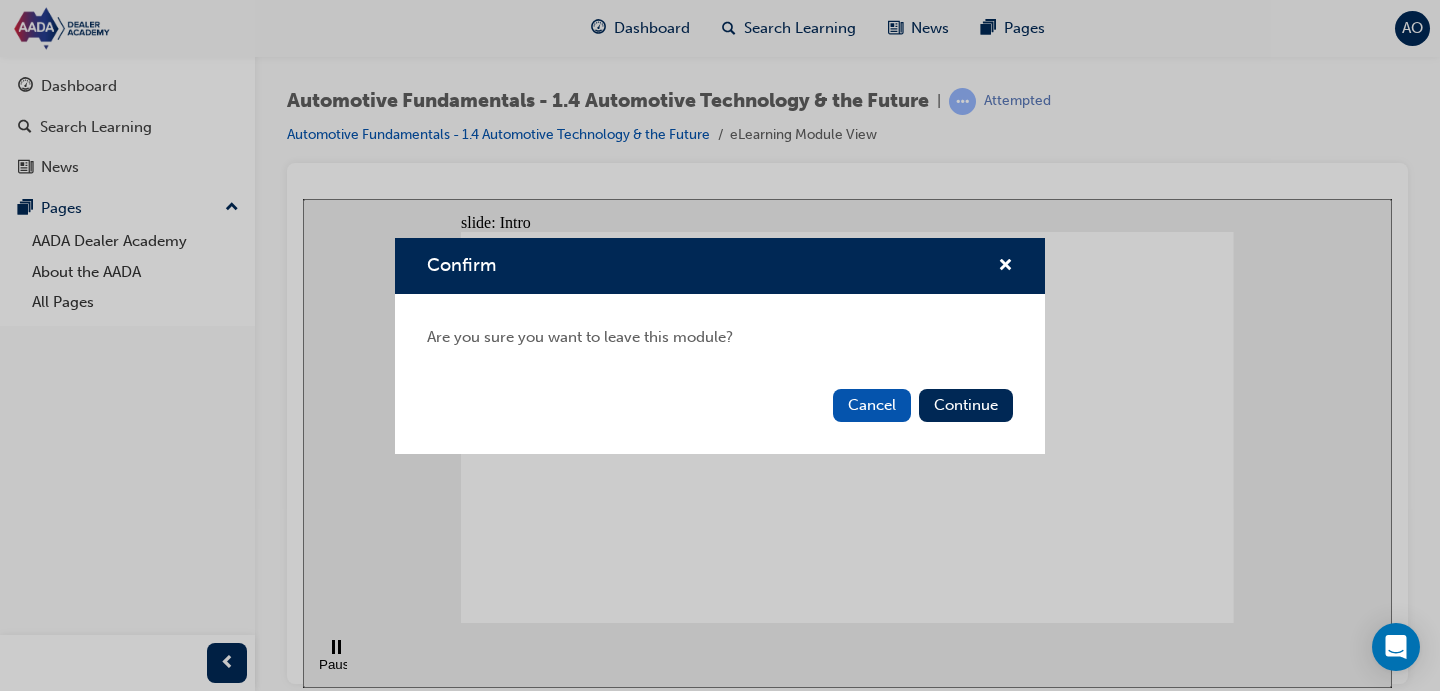 click on "Cancel Continue" at bounding box center [720, 417] 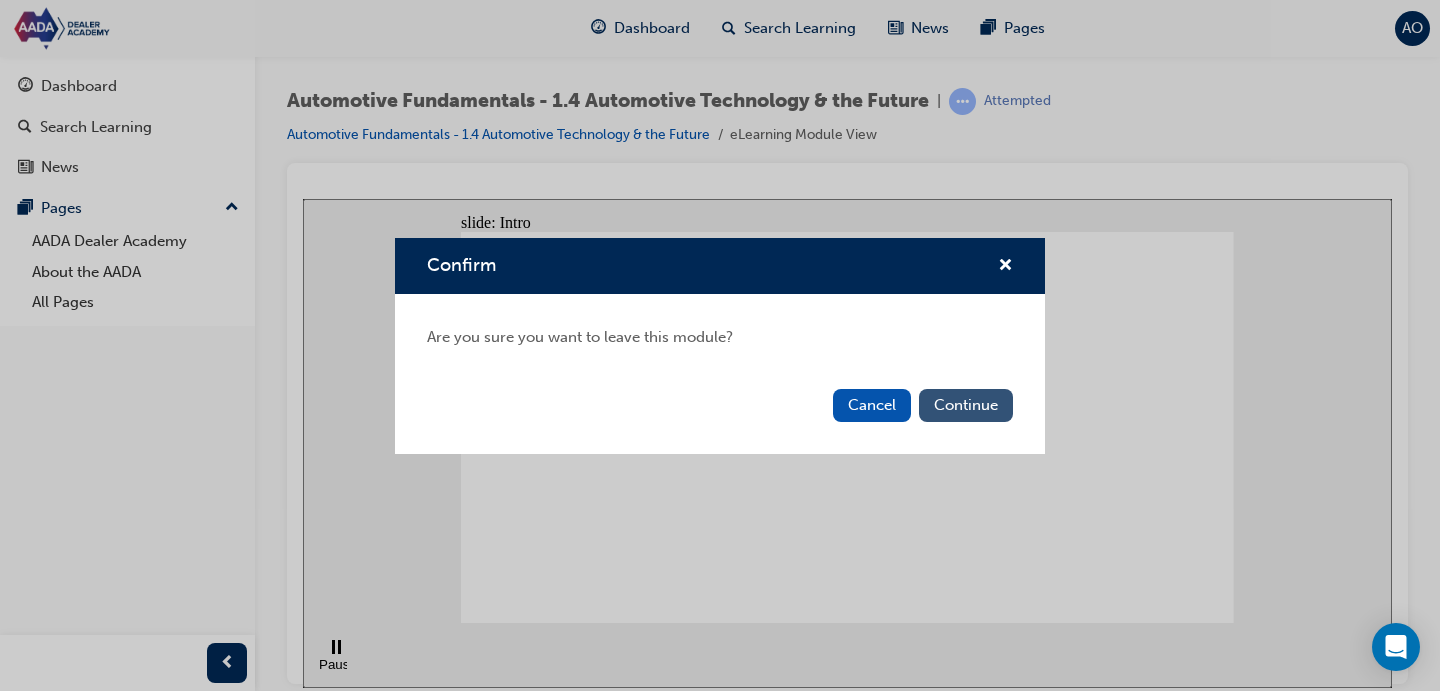 click on "Continue" at bounding box center [966, 405] 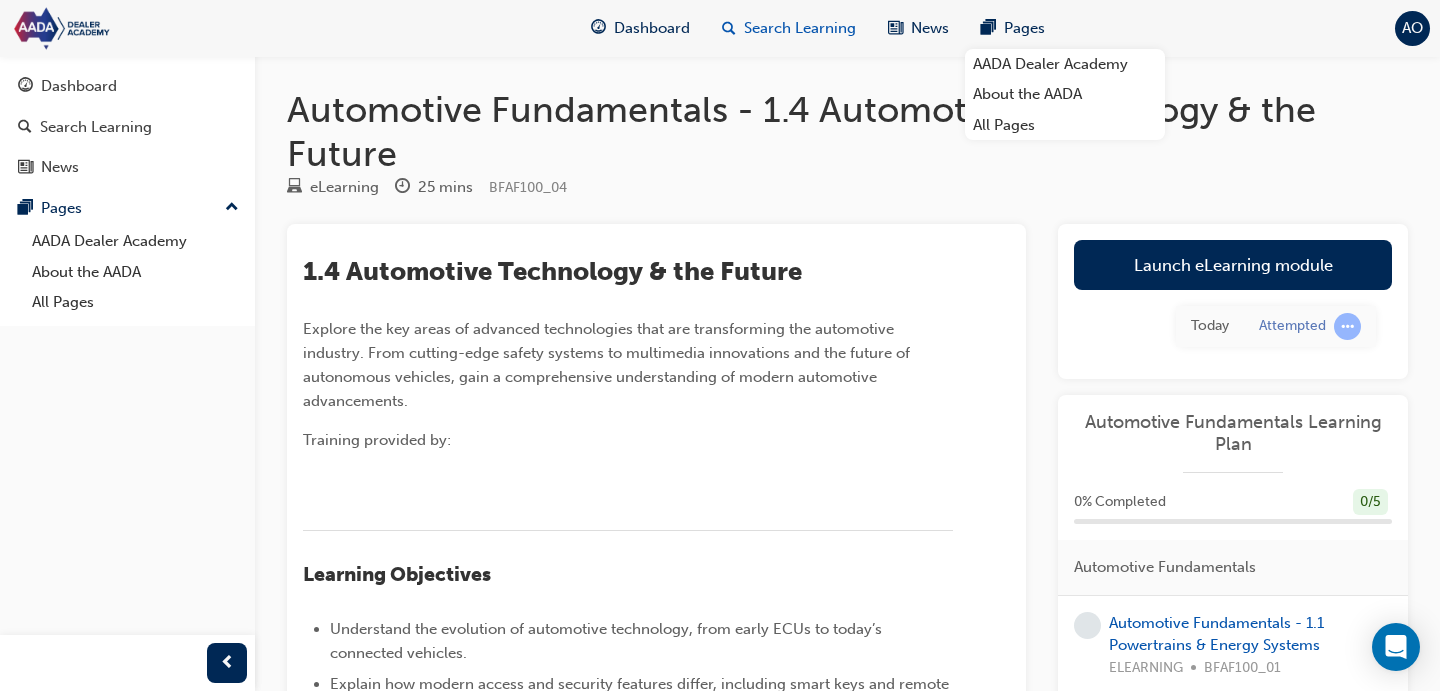 click on "Search Learning" at bounding box center (800, 28) 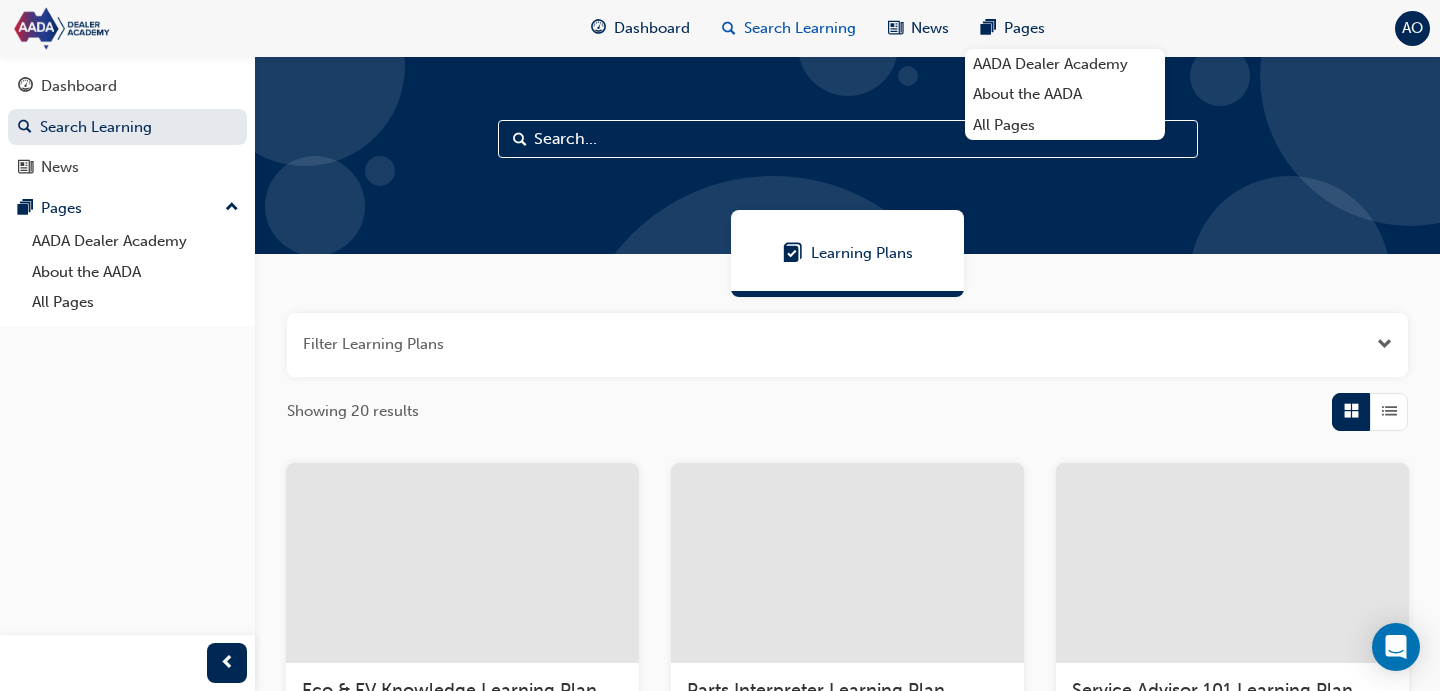 click on "Search Learning" at bounding box center [800, 28] 